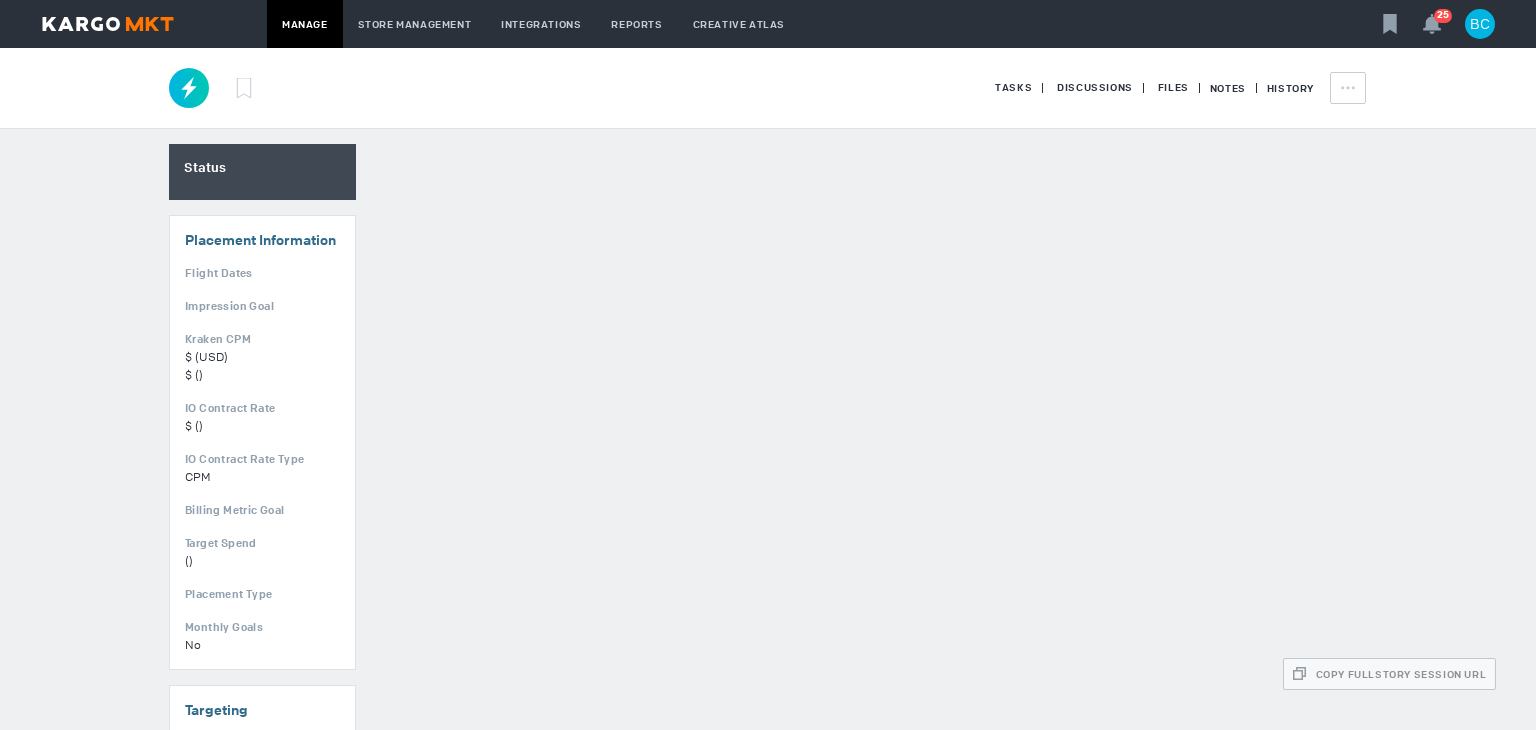 scroll, scrollTop: 0, scrollLeft: 0, axis: both 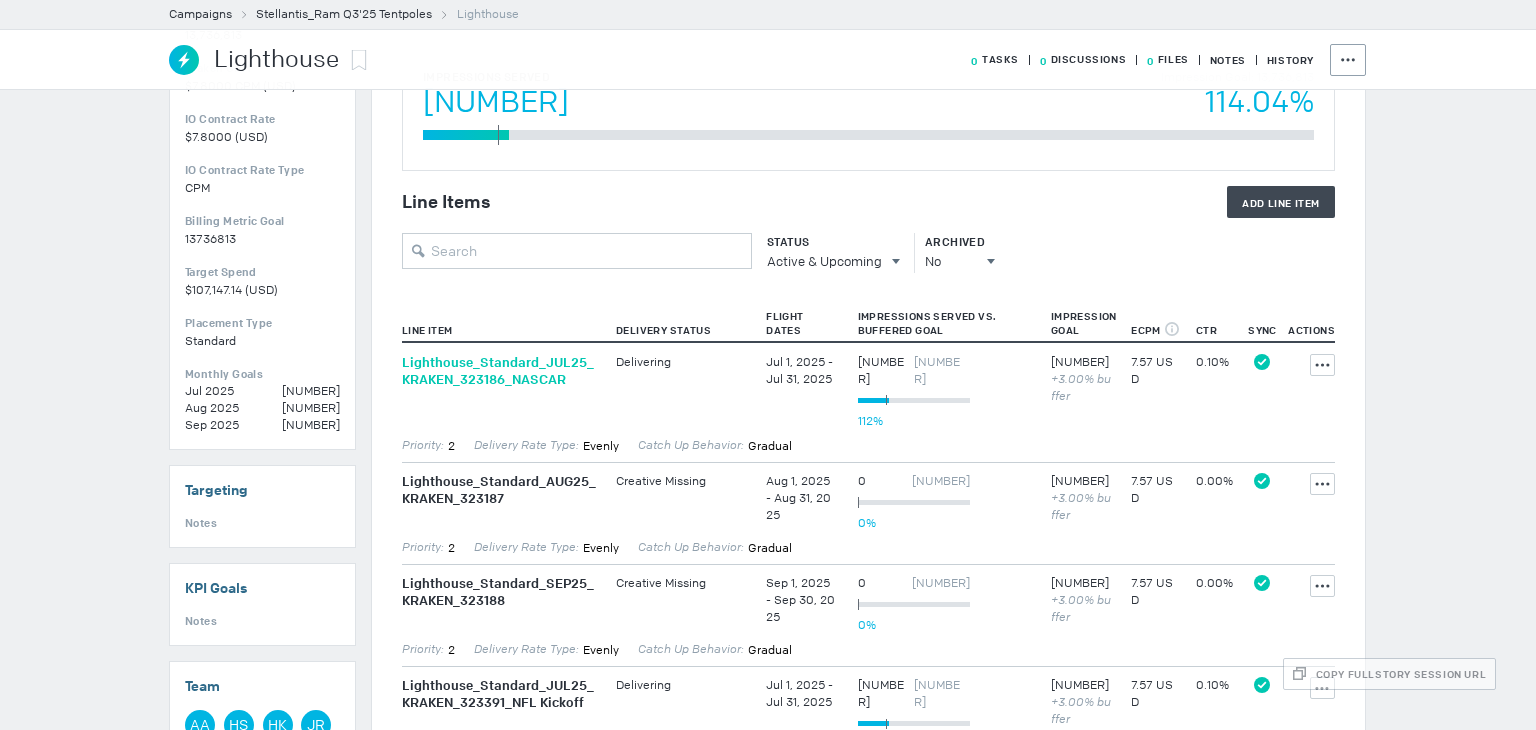 click on "Lighthouse_ Standard_ JUL25_ KRAKEN_ 323186_ NASCAR" at bounding box center (499, 371) 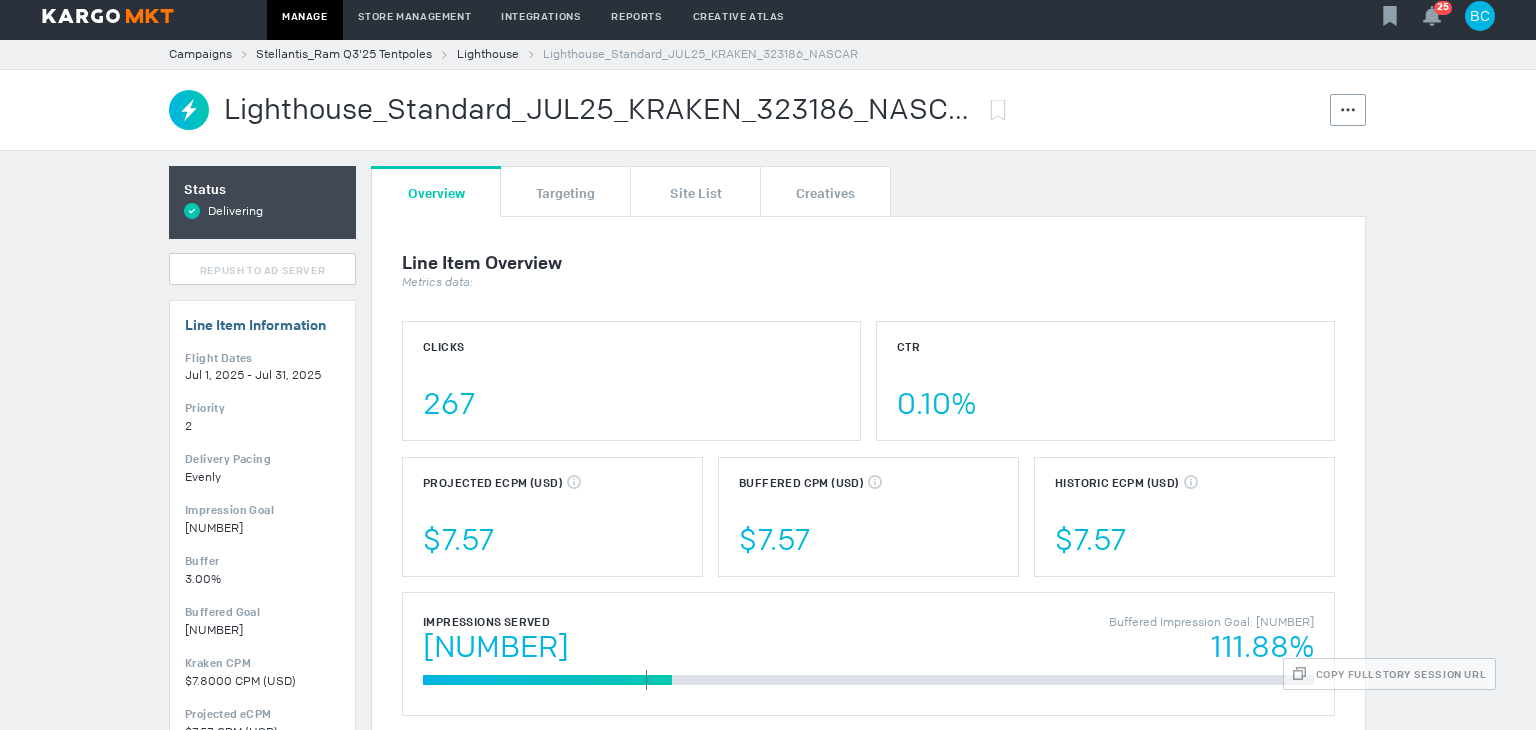 scroll, scrollTop: 0, scrollLeft: 0, axis: both 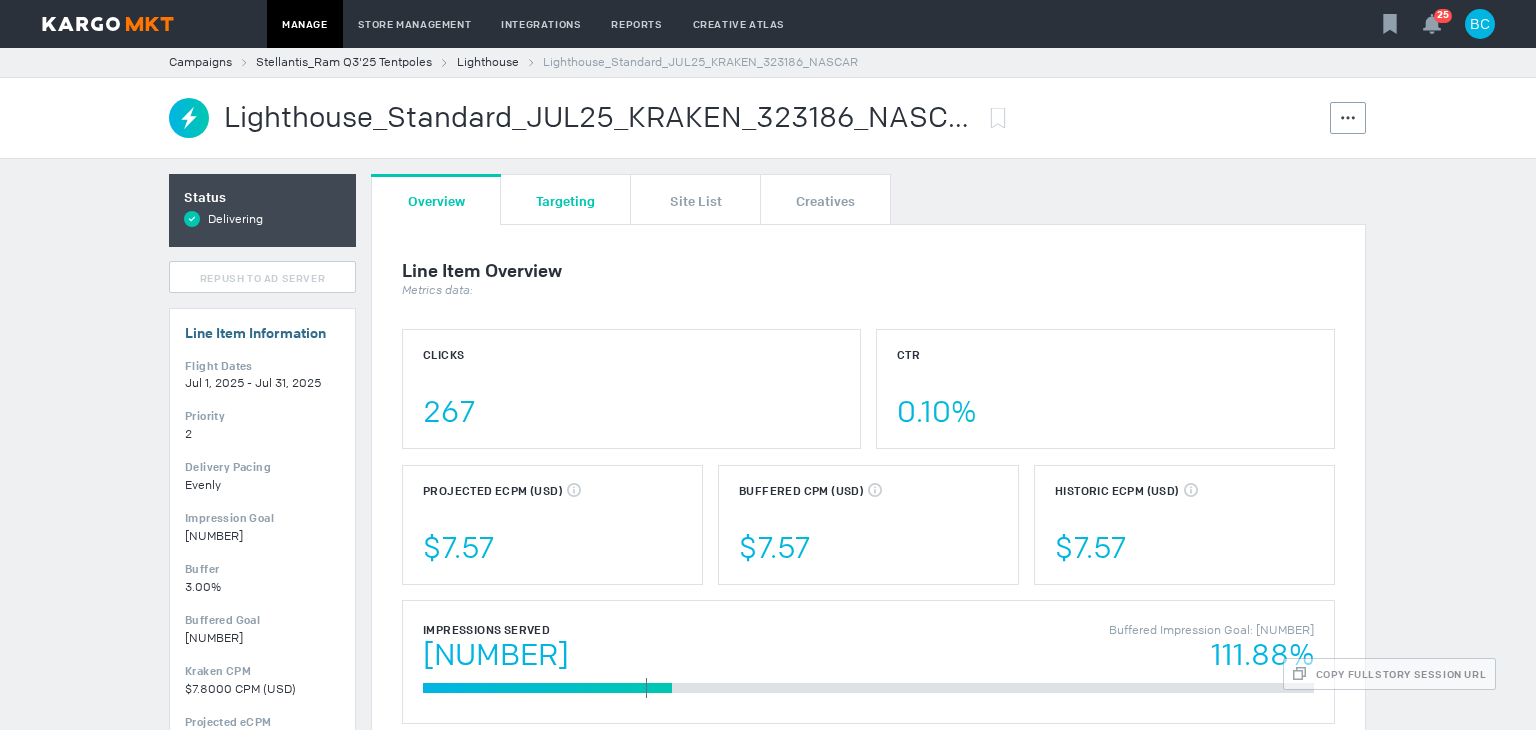 click on "Targeting" at bounding box center [565, 200] 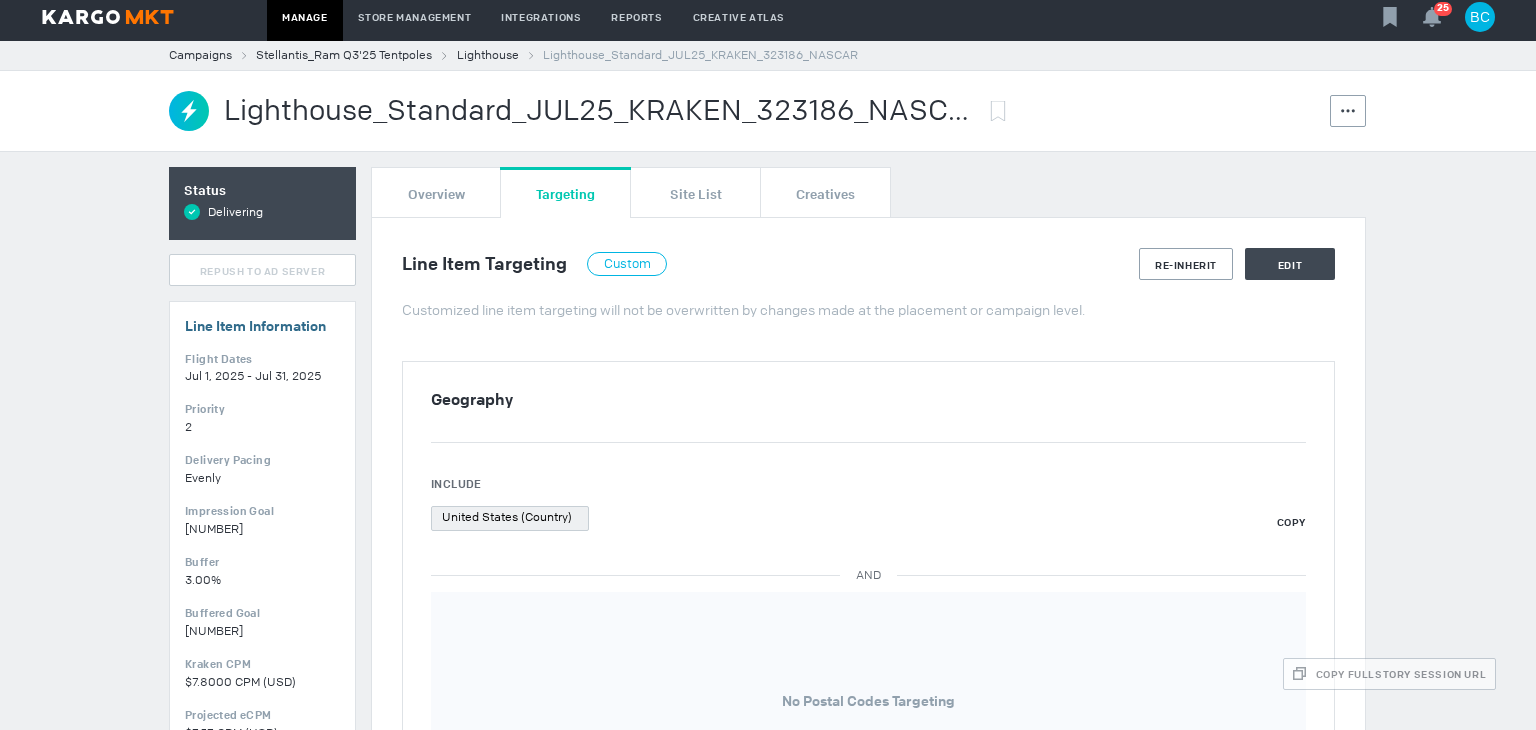 scroll, scrollTop: 0, scrollLeft: 0, axis: both 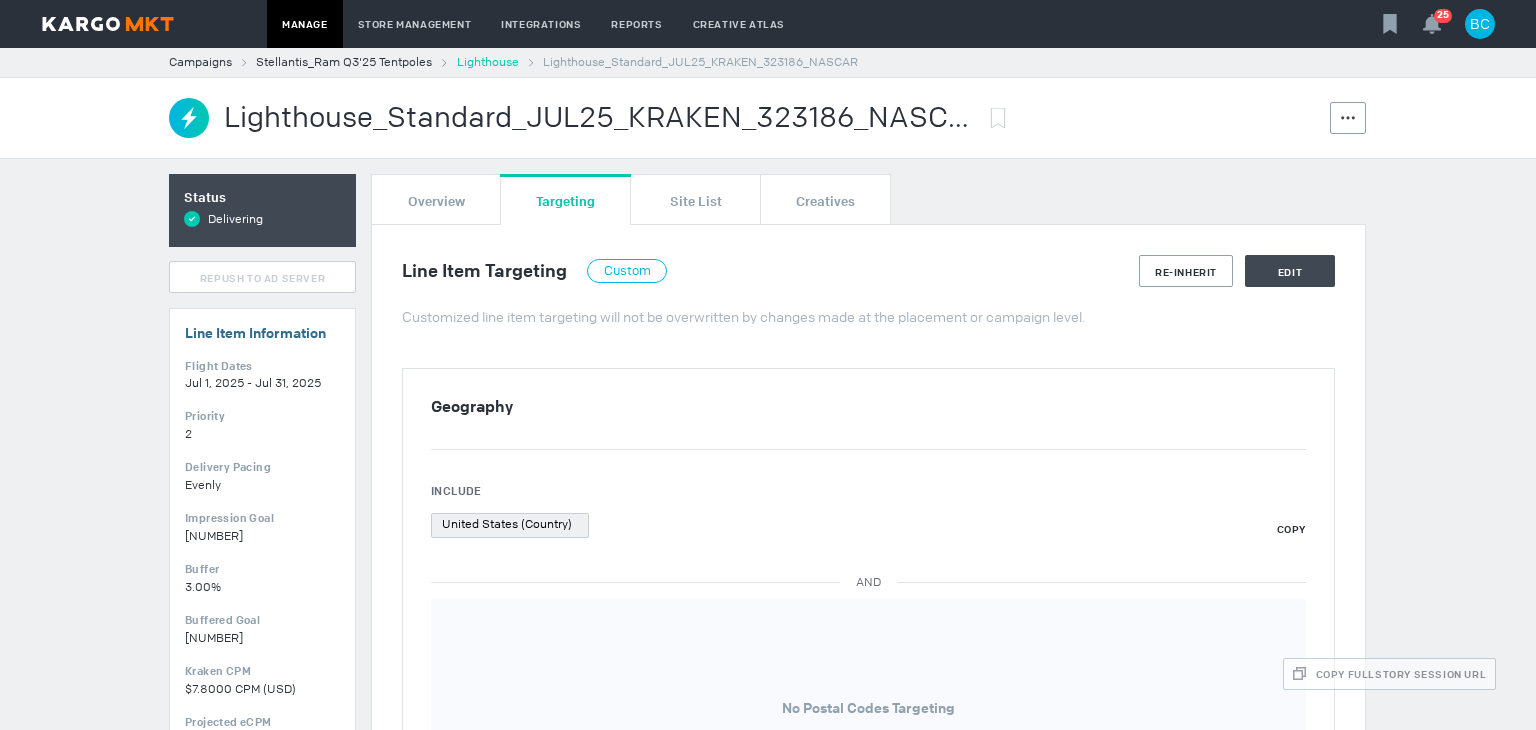 click on "Lighthouse" at bounding box center (488, 62) 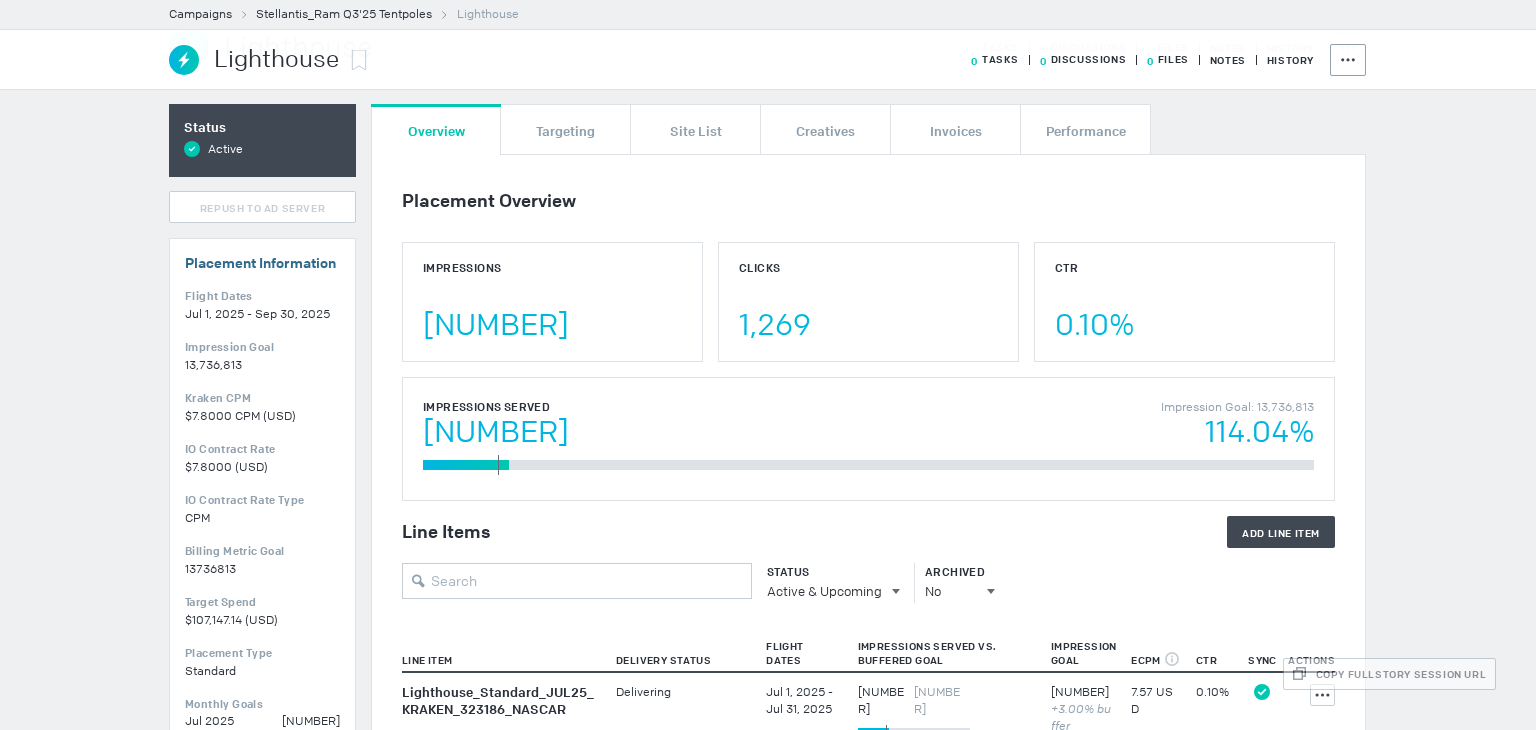 scroll, scrollTop: 500, scrollLeft: 0, axis: vertical 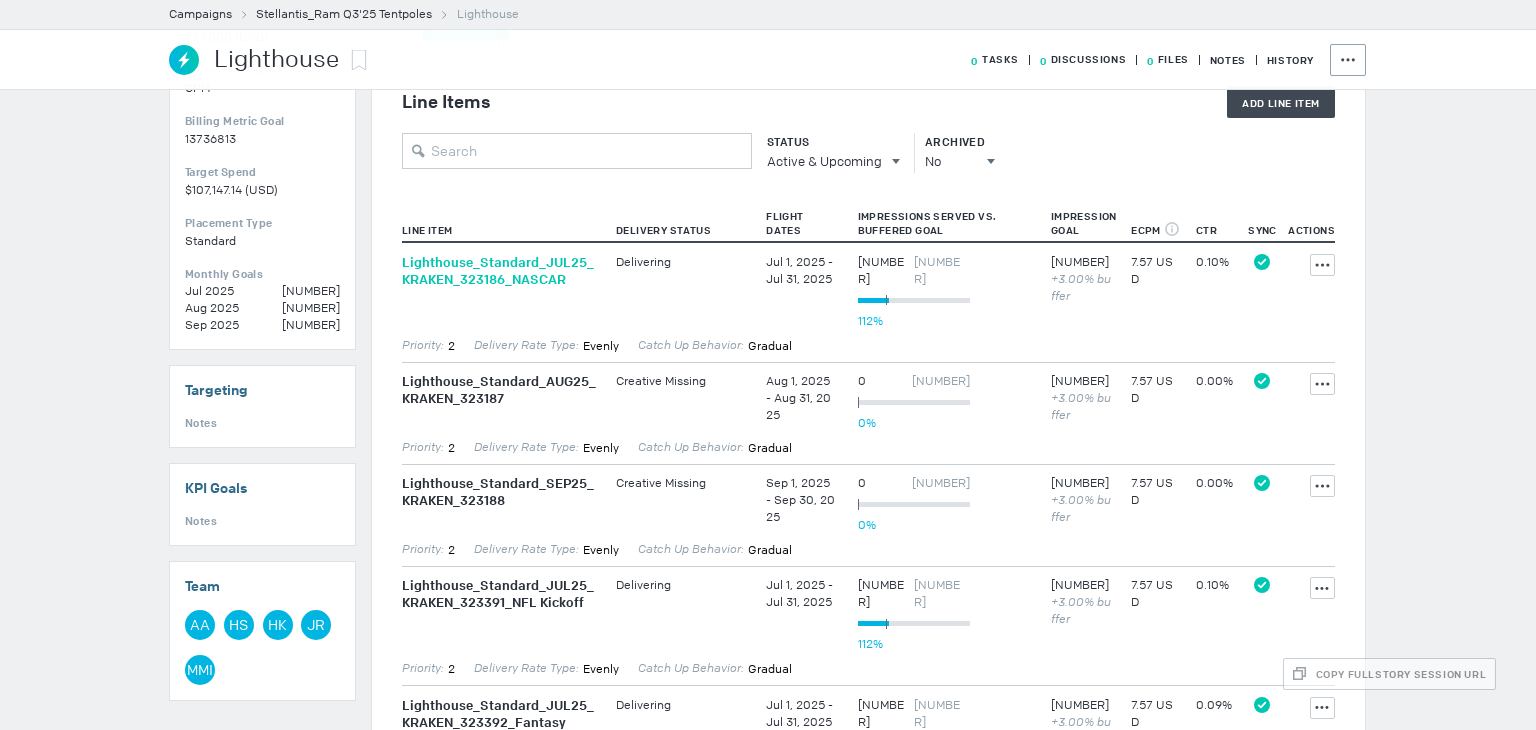 click on "Lighthouse_ Standard_ JUL25_ KRAKEN_ 323186_ NASCAR" at bounding box center (499, 271) 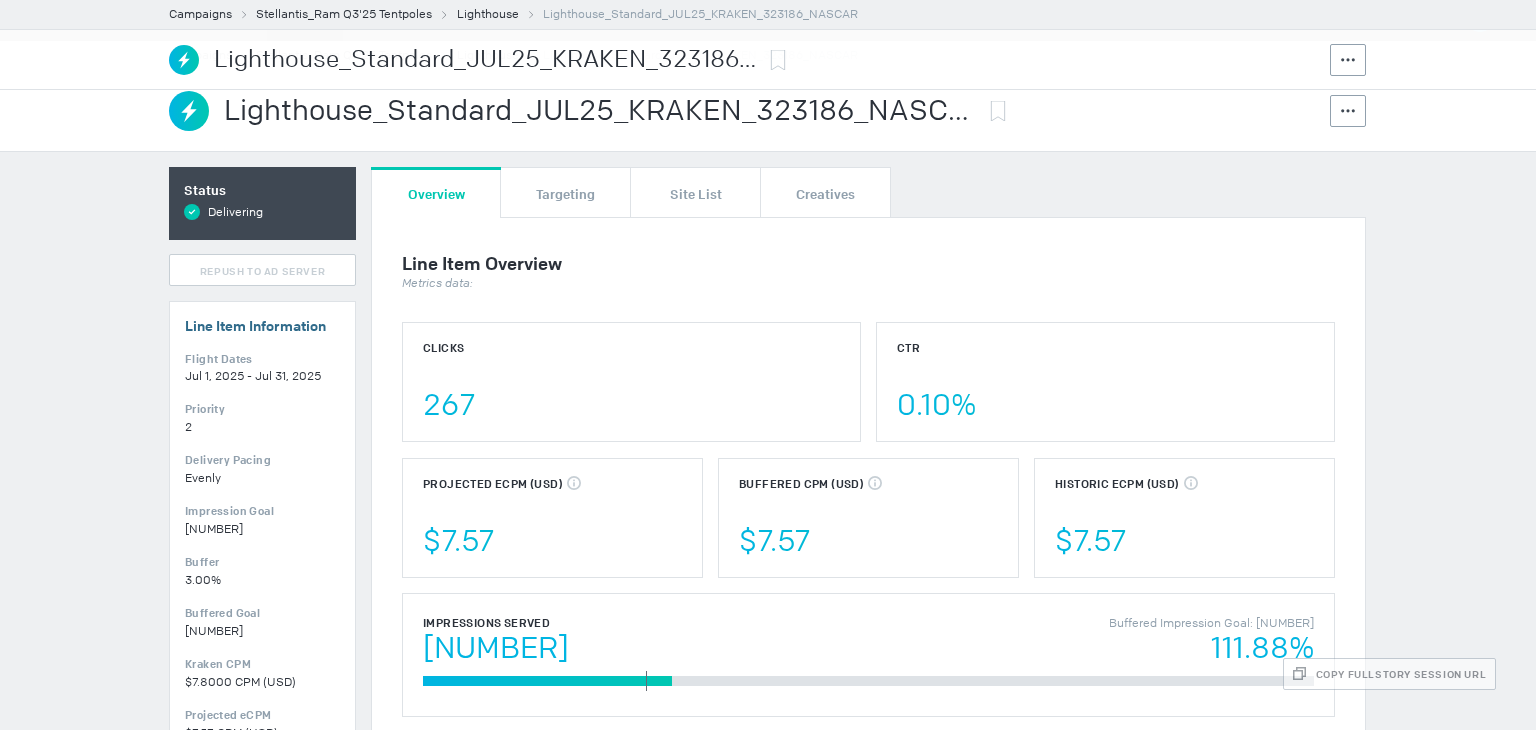 scroll, scrollTop: 0, scrollLeft: 0, axis: both 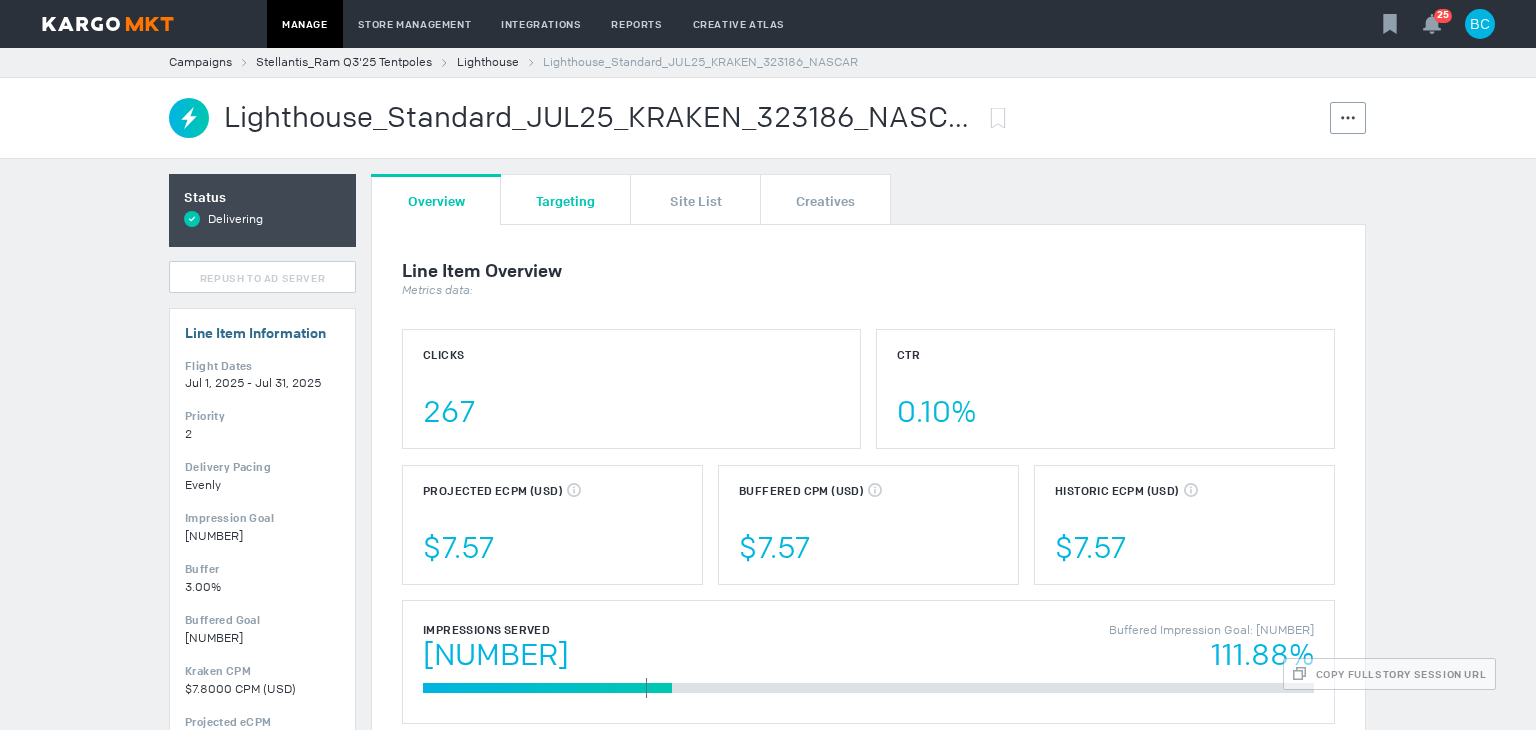 click on "Targeting" at bounding box center [565, 200] 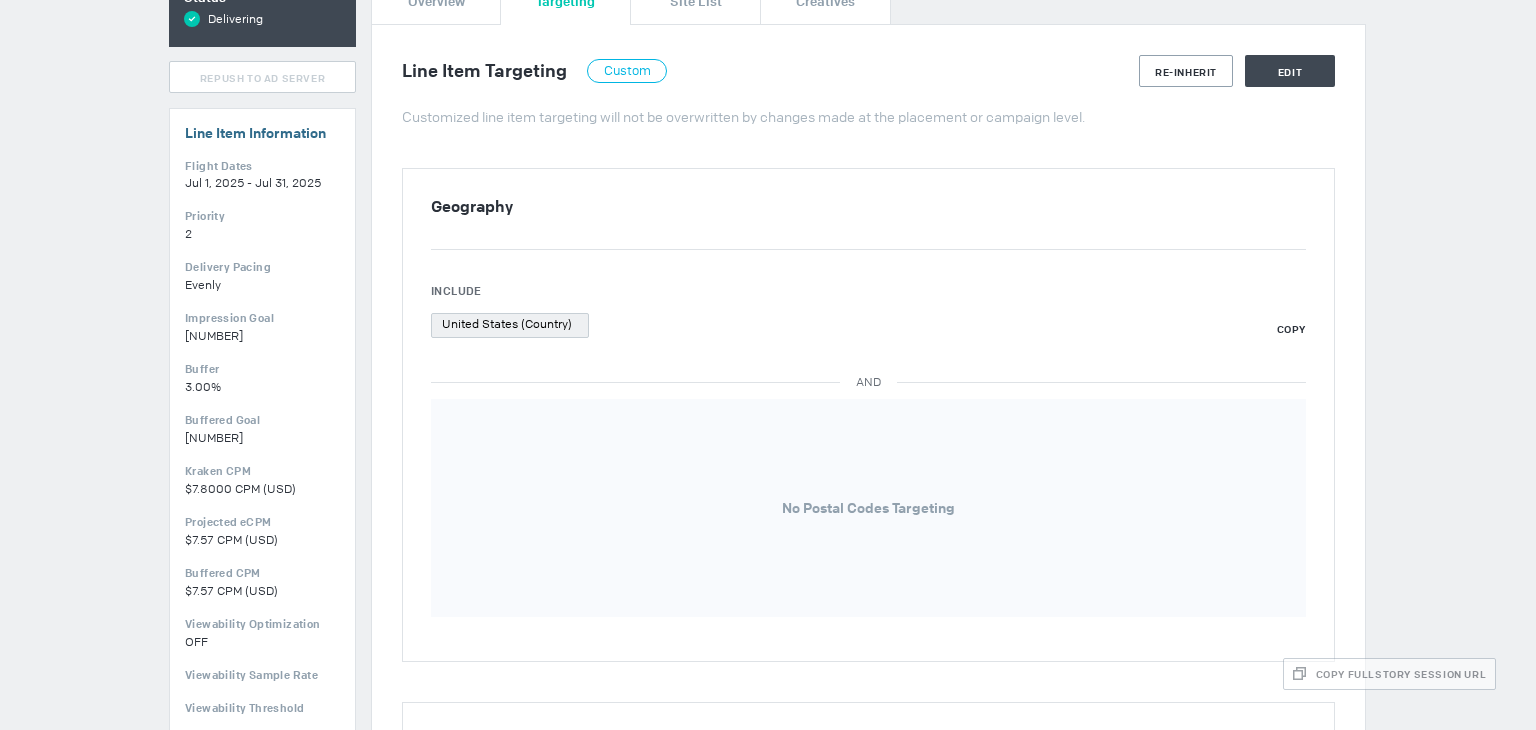 scroll, scrollTop: 0, scrollLeft: 0, axis: both 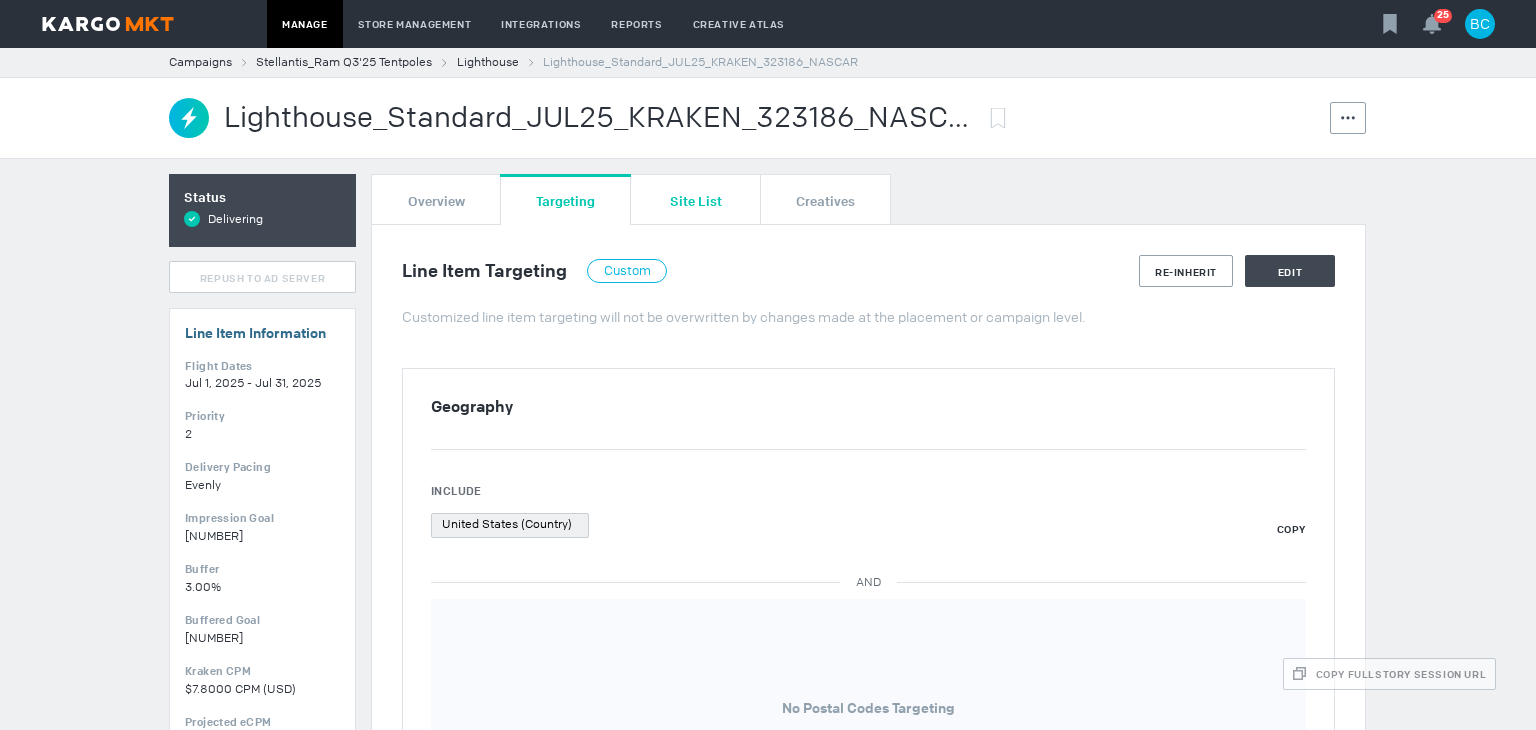 click on "Site List" at bounding box center (696, 199) 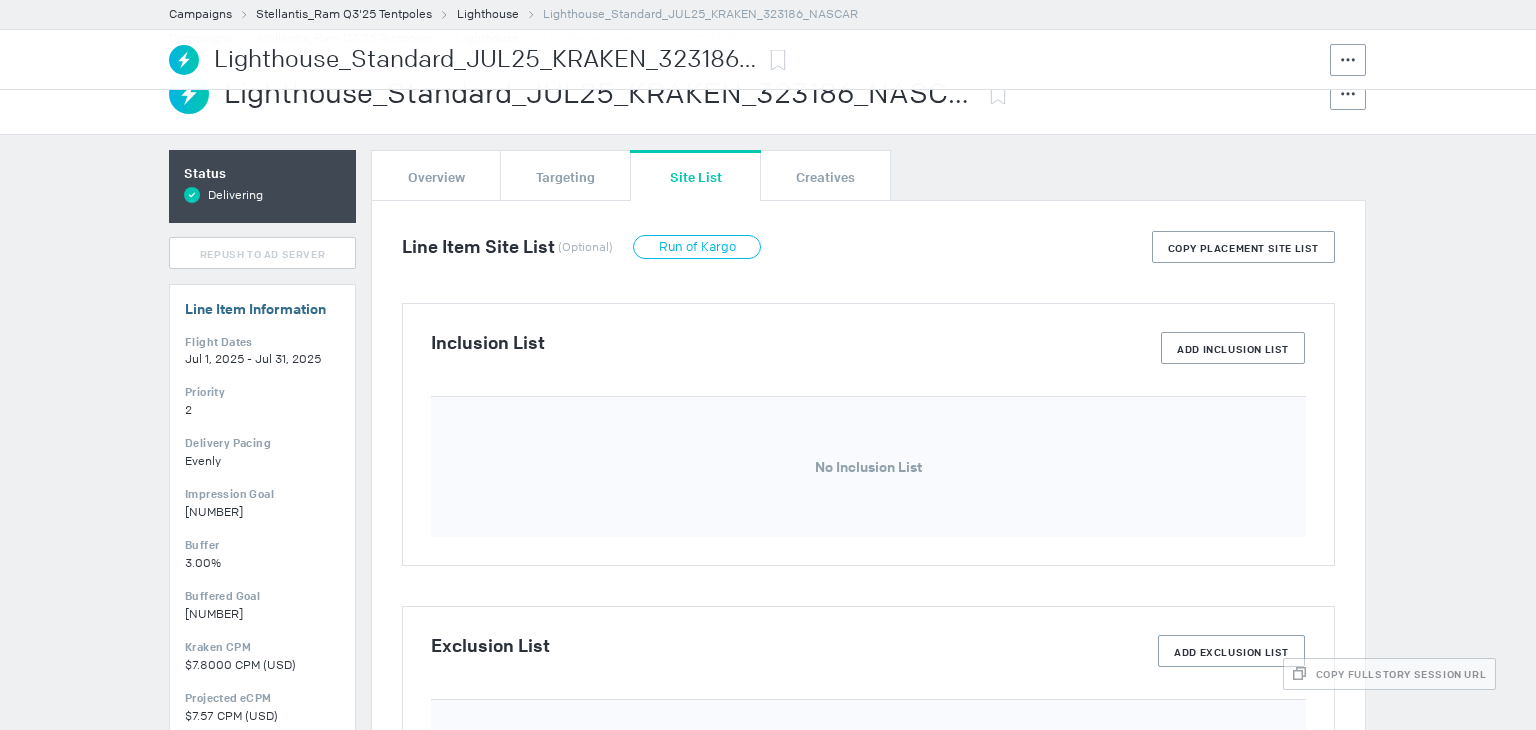 scroll, scrollTop: 0, scrollLeft: 0, axis: both 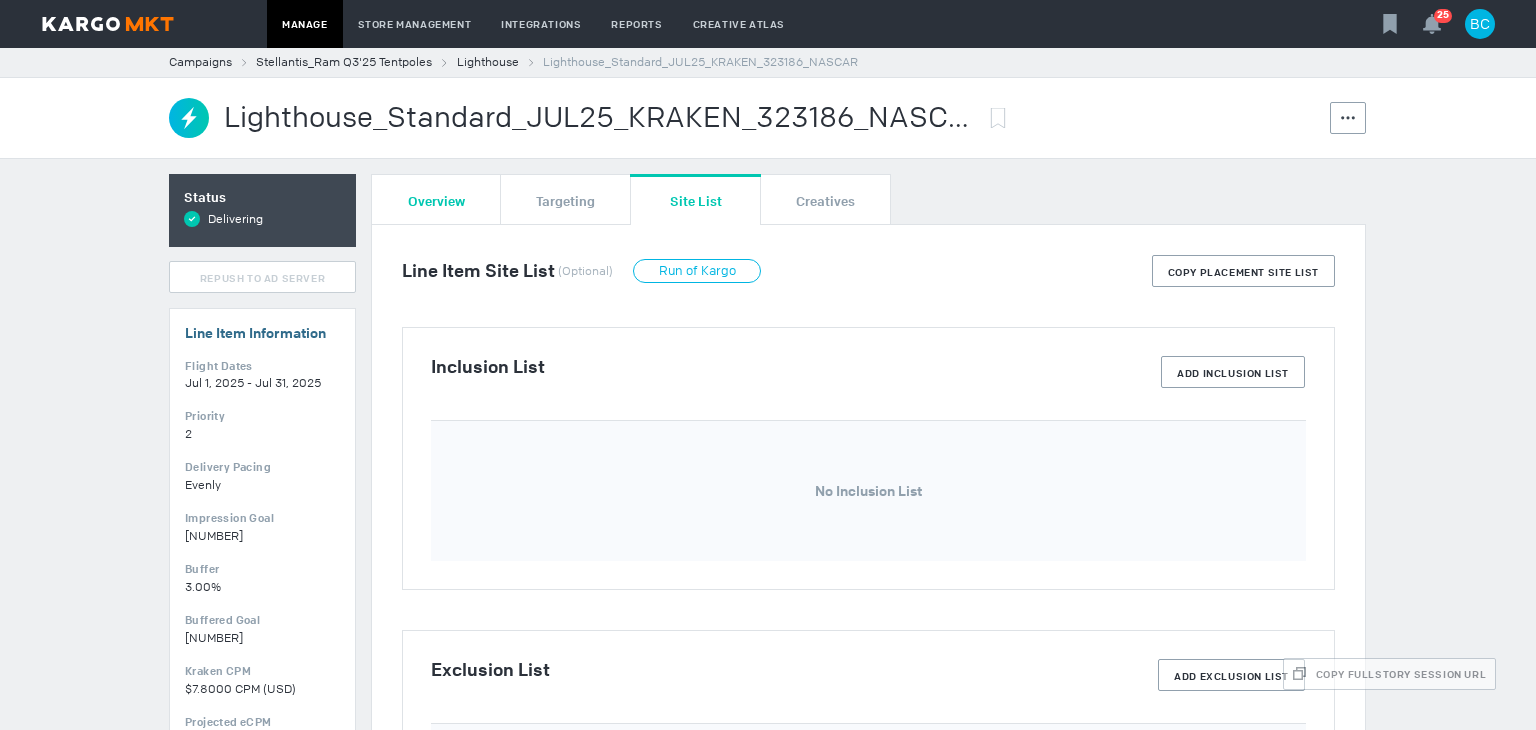 click on "Overview" at bounding box center [436, 199] 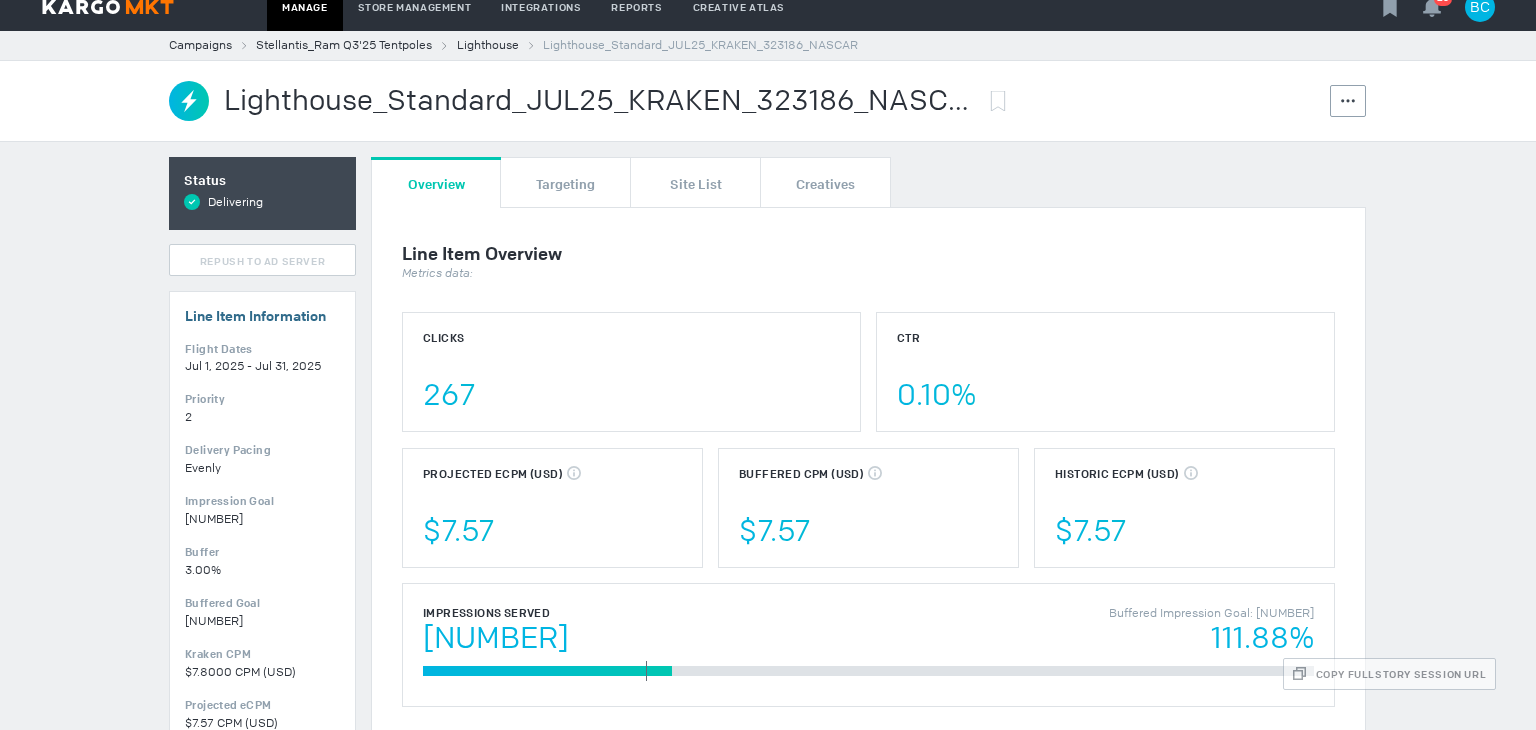 scroll, scrollTop: 0, scrollLeft: 0, axis: both 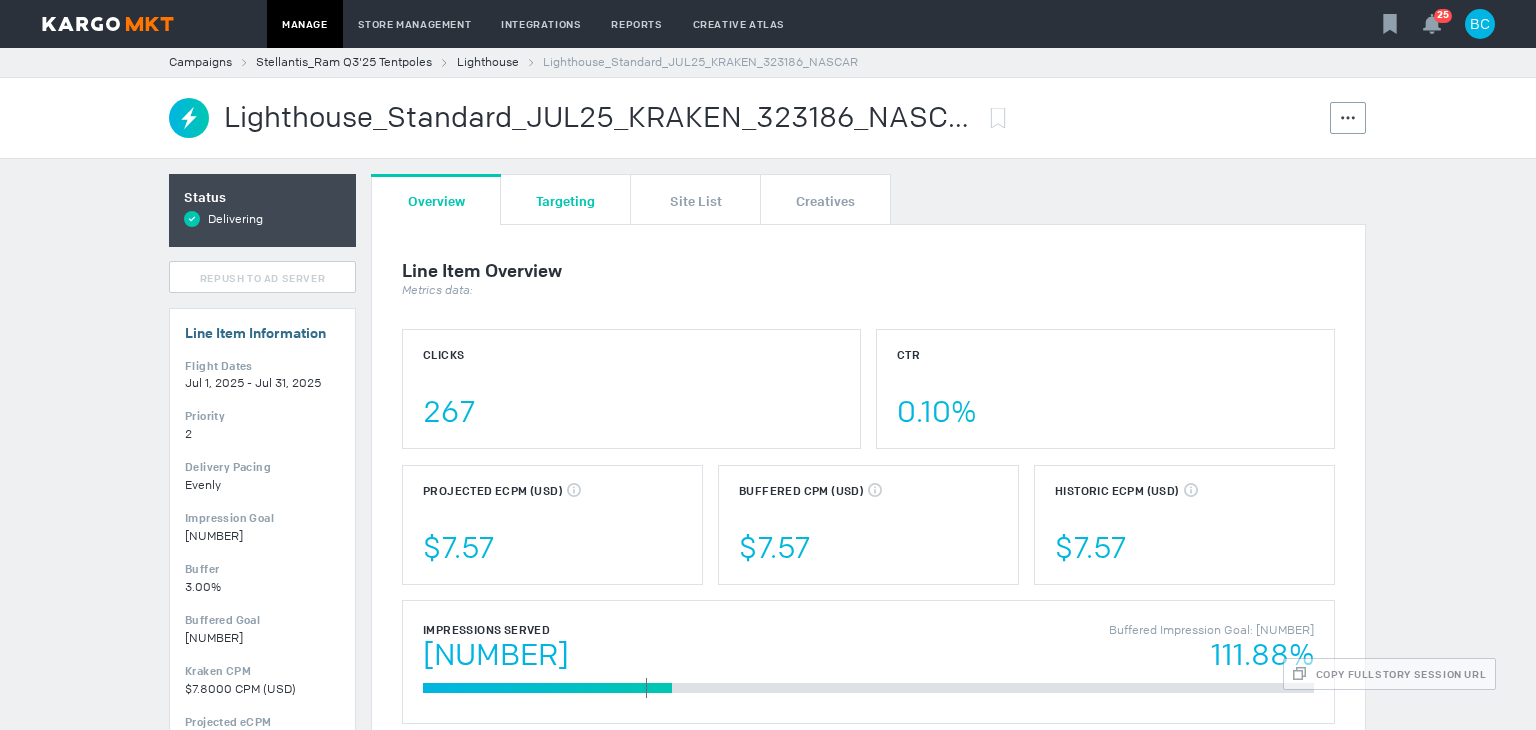 click on "Targeting" at bounding box center [565, 200] 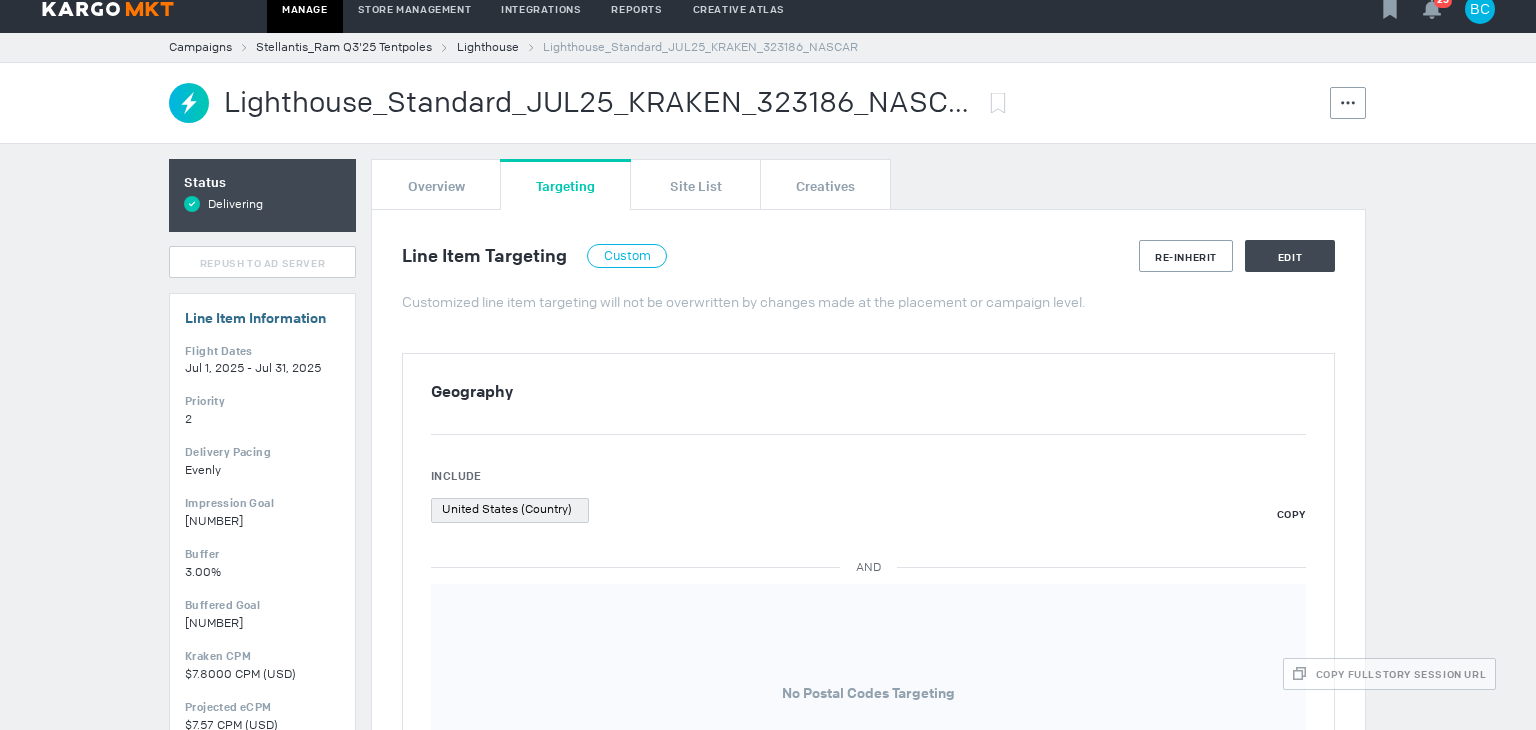 scroll, scrollTop: 0, scrollLeft: 0, axis: both 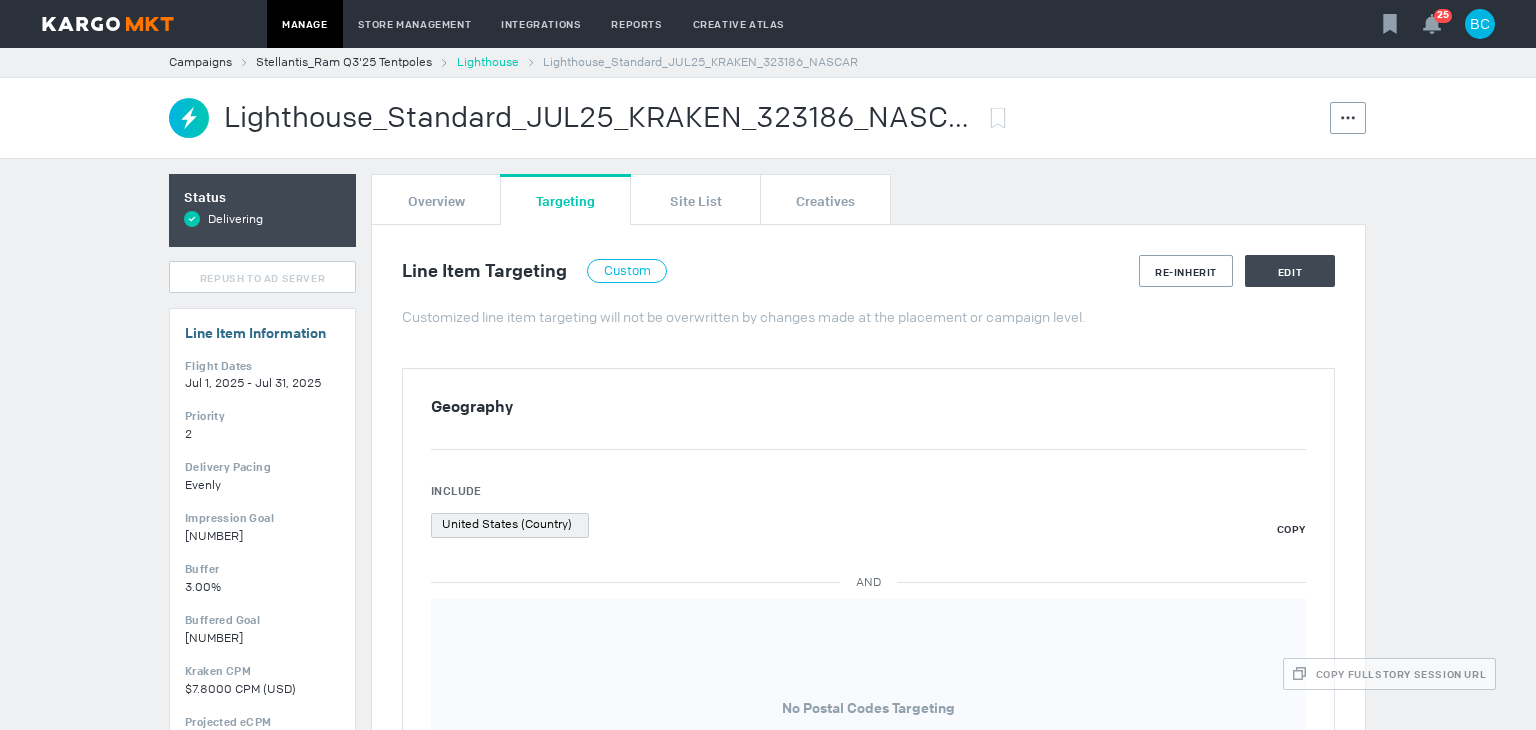 click on "Lighthouse" at bounding box center (488, 62) 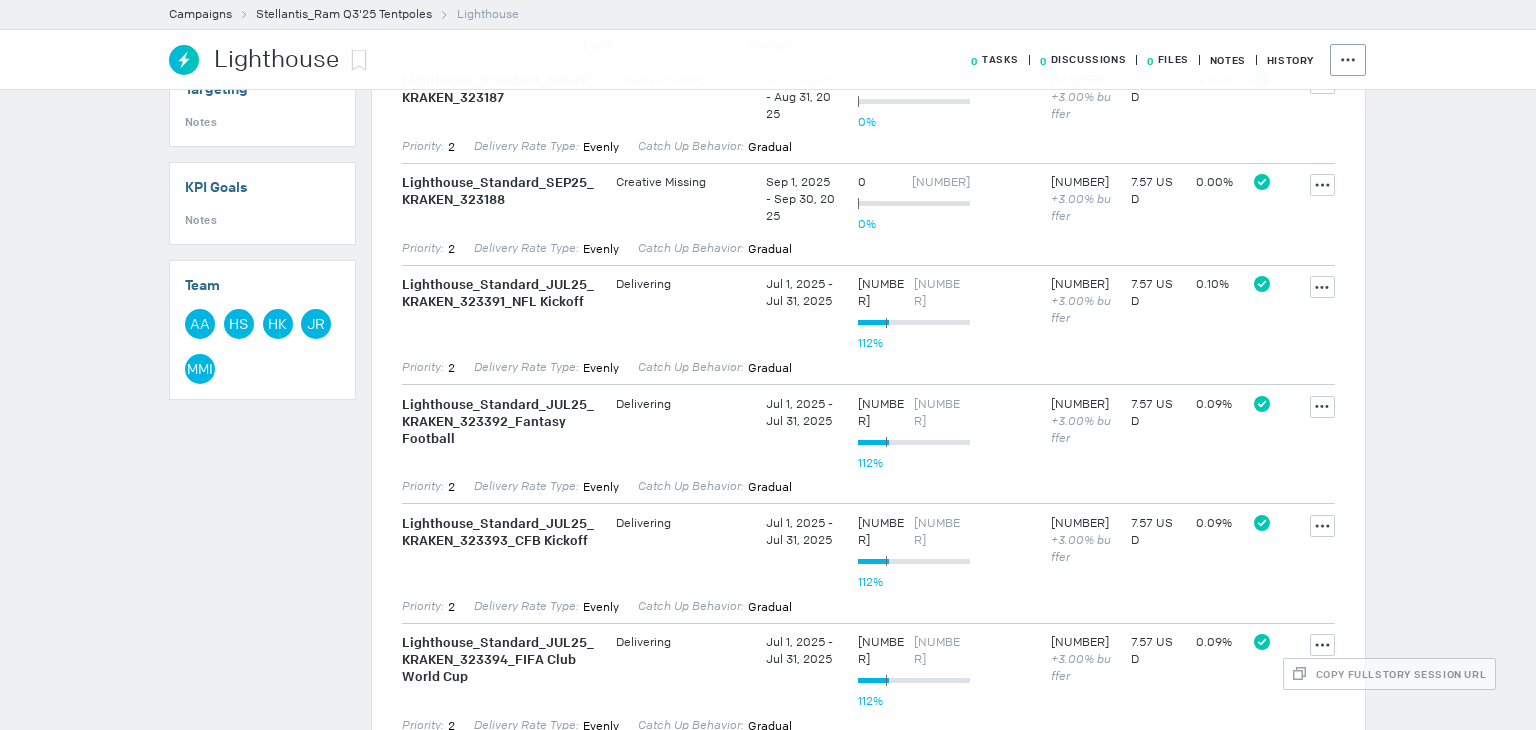 scroll, scrollTop: 822, scrollLeft: 0, axis: vertical 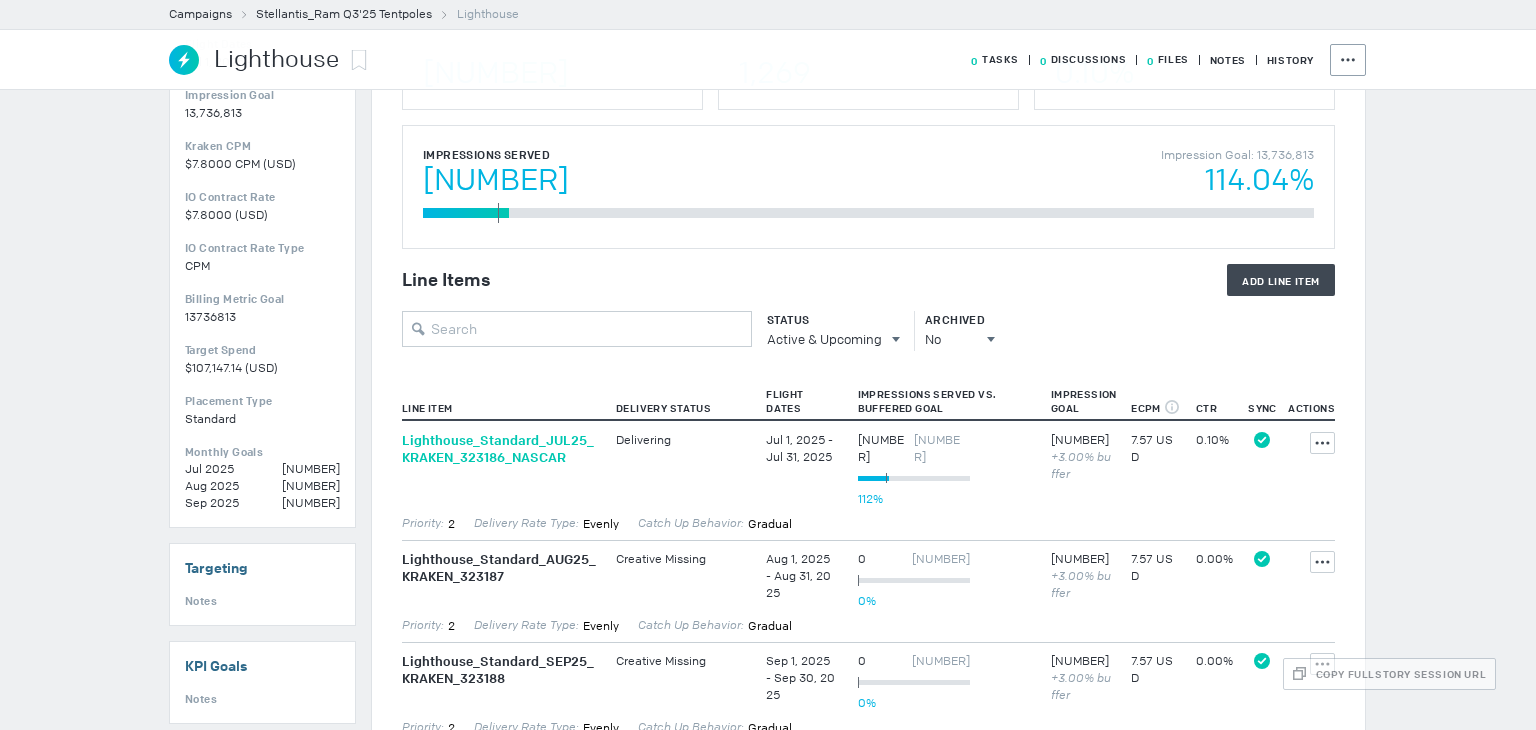 click on "Lighthouse_ Standard_ JUL25_ KRAKEN_ 323186_ NASCAR" at bounding box center [499, 449] 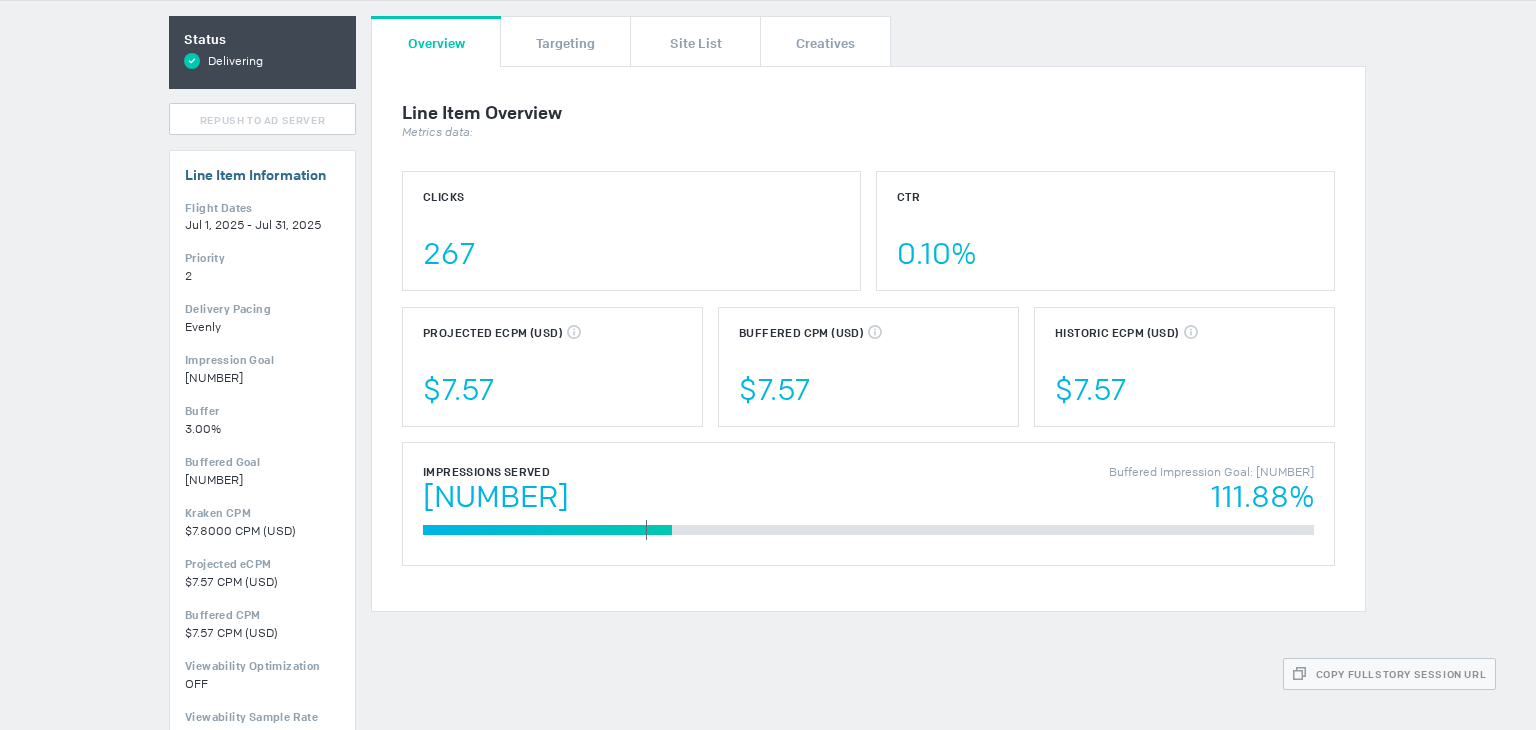 scroll, scrollTop: 0, scrollLeft: 0, axis: both 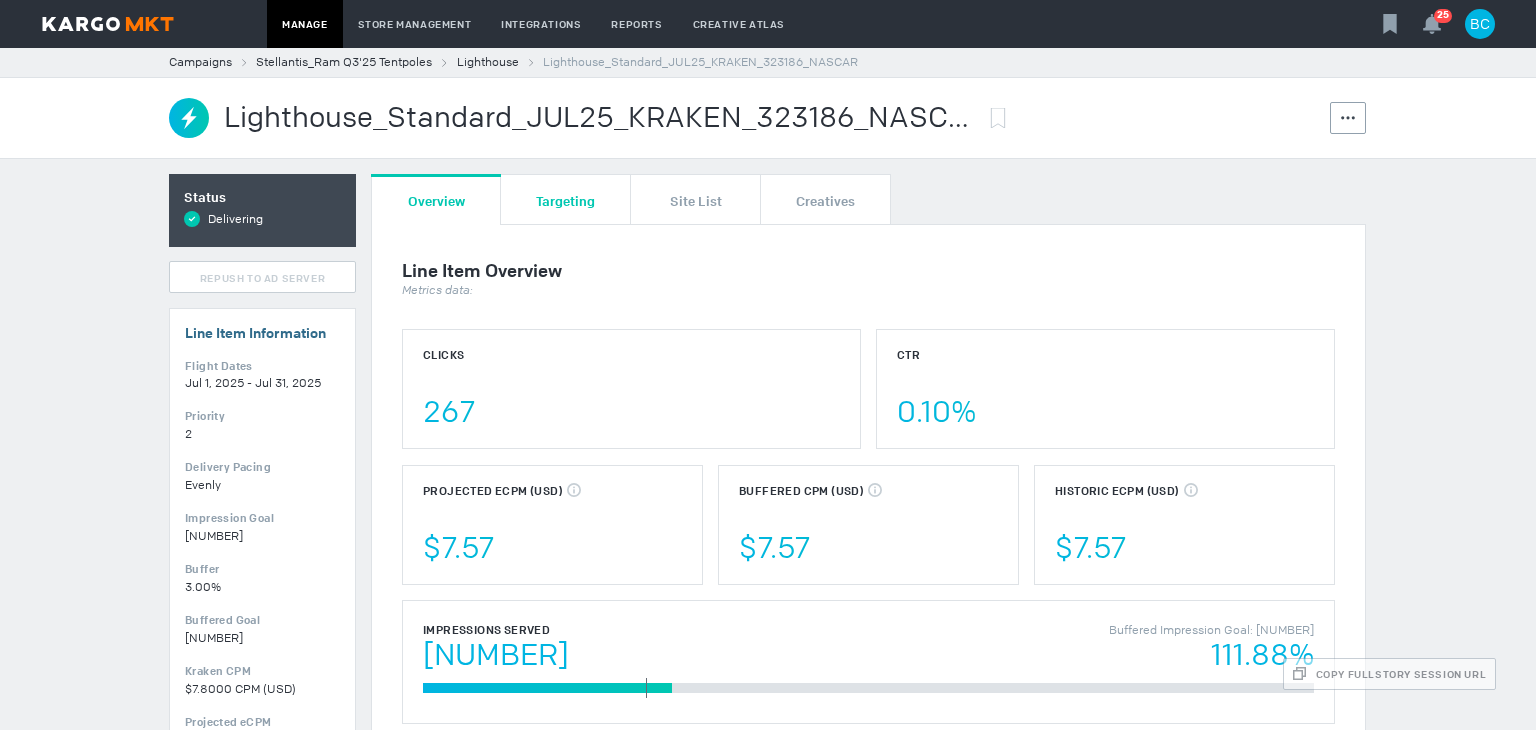 click on "Targeting" at bounding box center [565, 199] 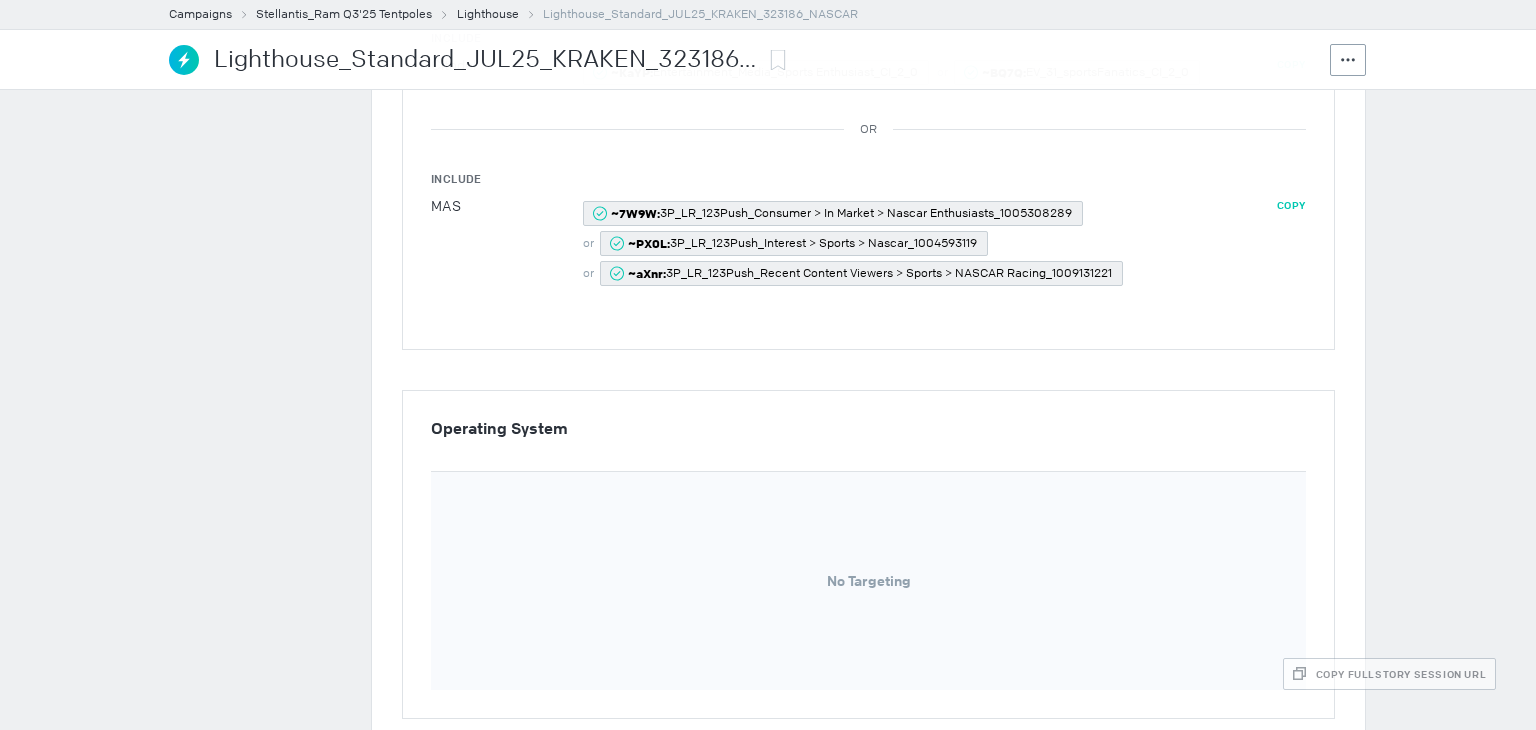 scroll, scrollTop: 2100, scrollLeft: 0, axis: vertical 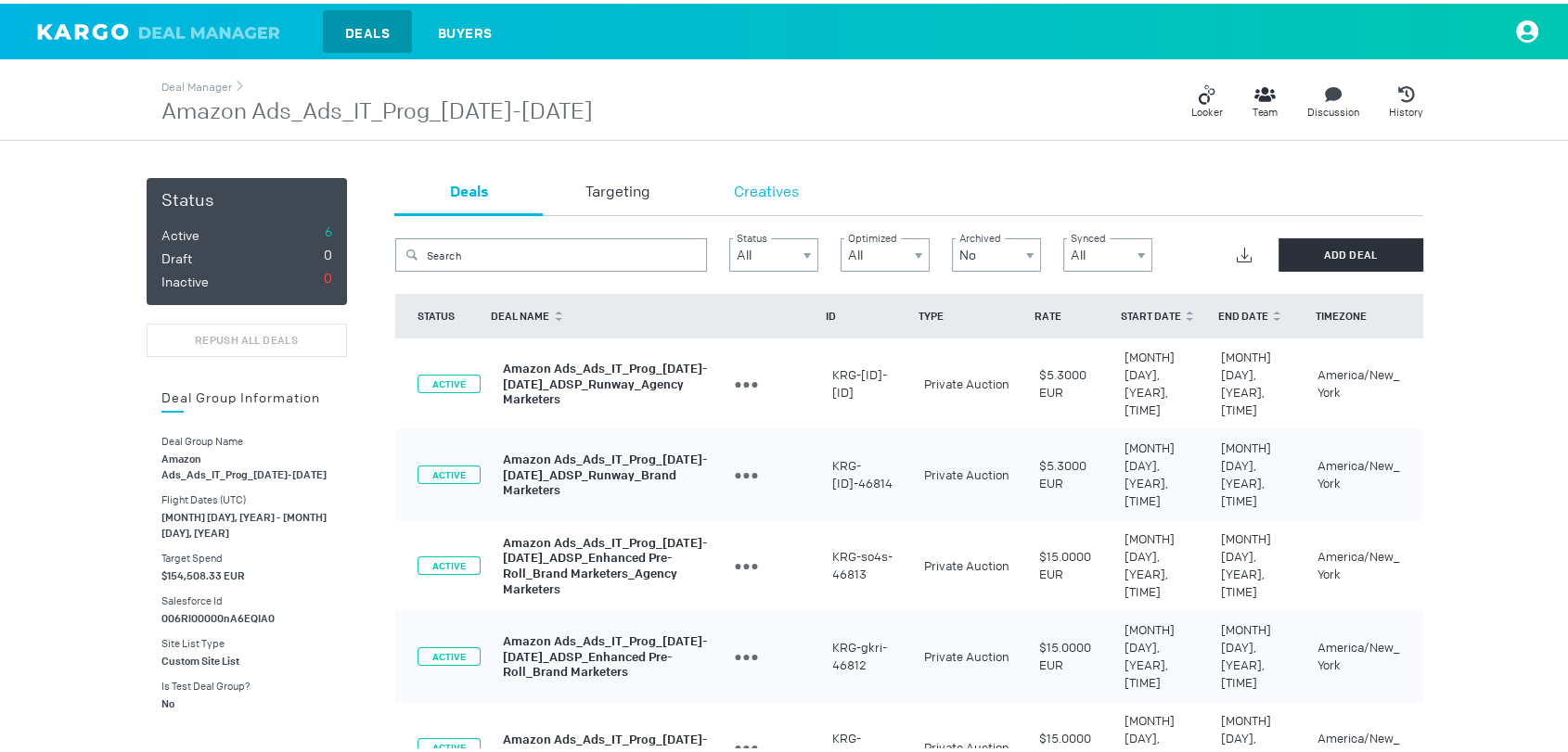 click on "Creatives" at bounding box center [766, 189] 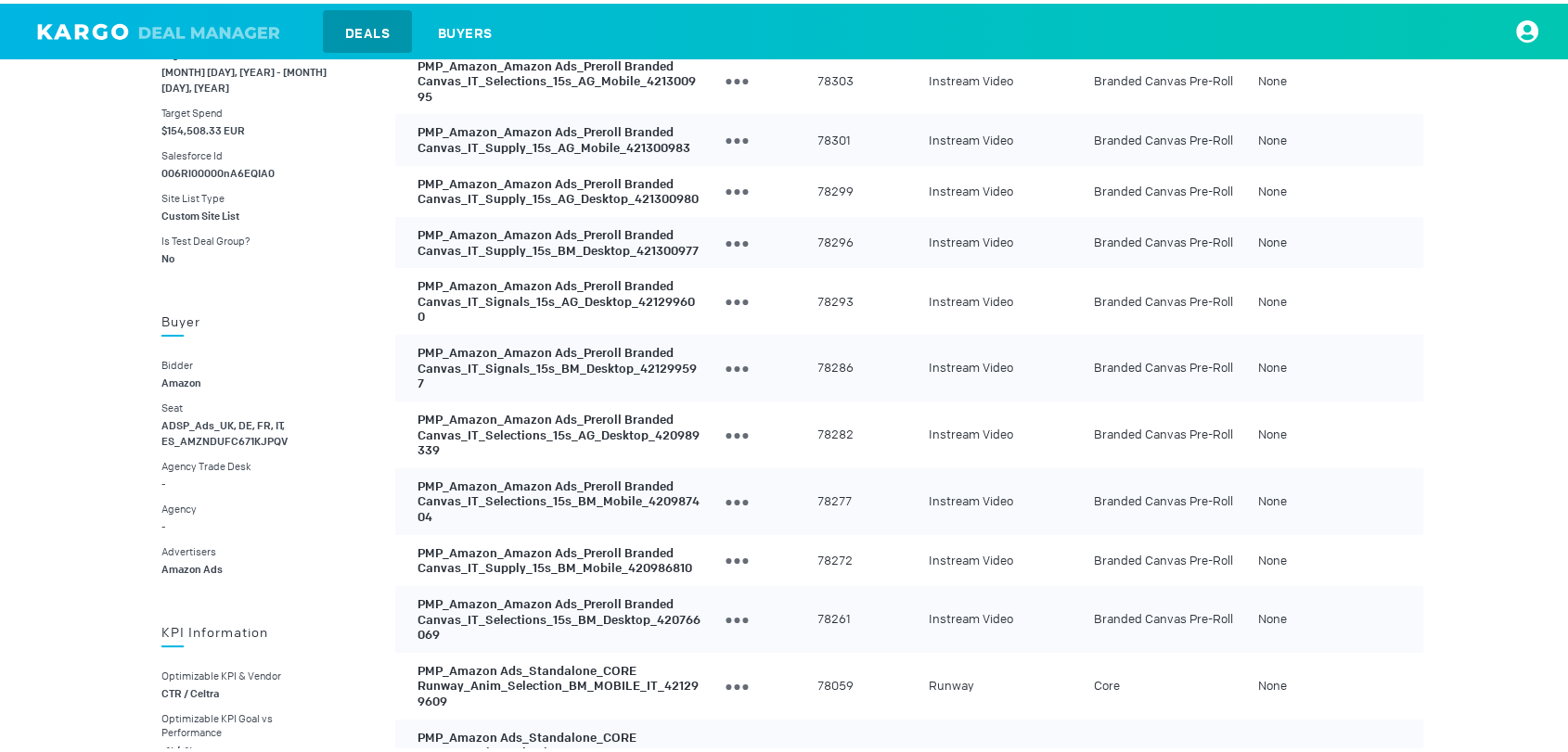scroll, scrollTop: 412, scrollLeft: 0, axis: vertical 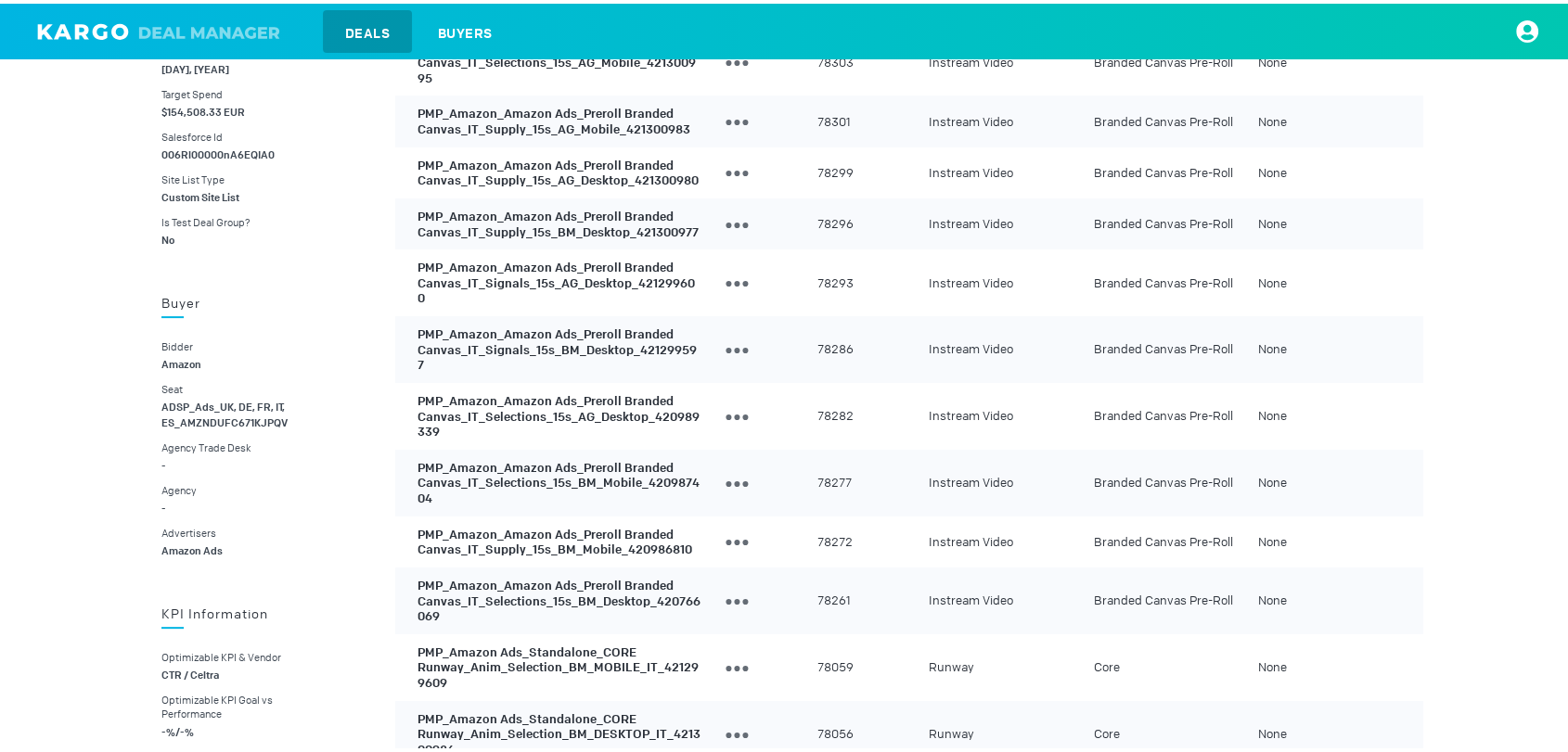 click on "PMP_Amazon Ads_Standalone_CORE Runway_Anim_Selection_BM_MOBILE_IT_421299609" at bounding box center (558, 663) 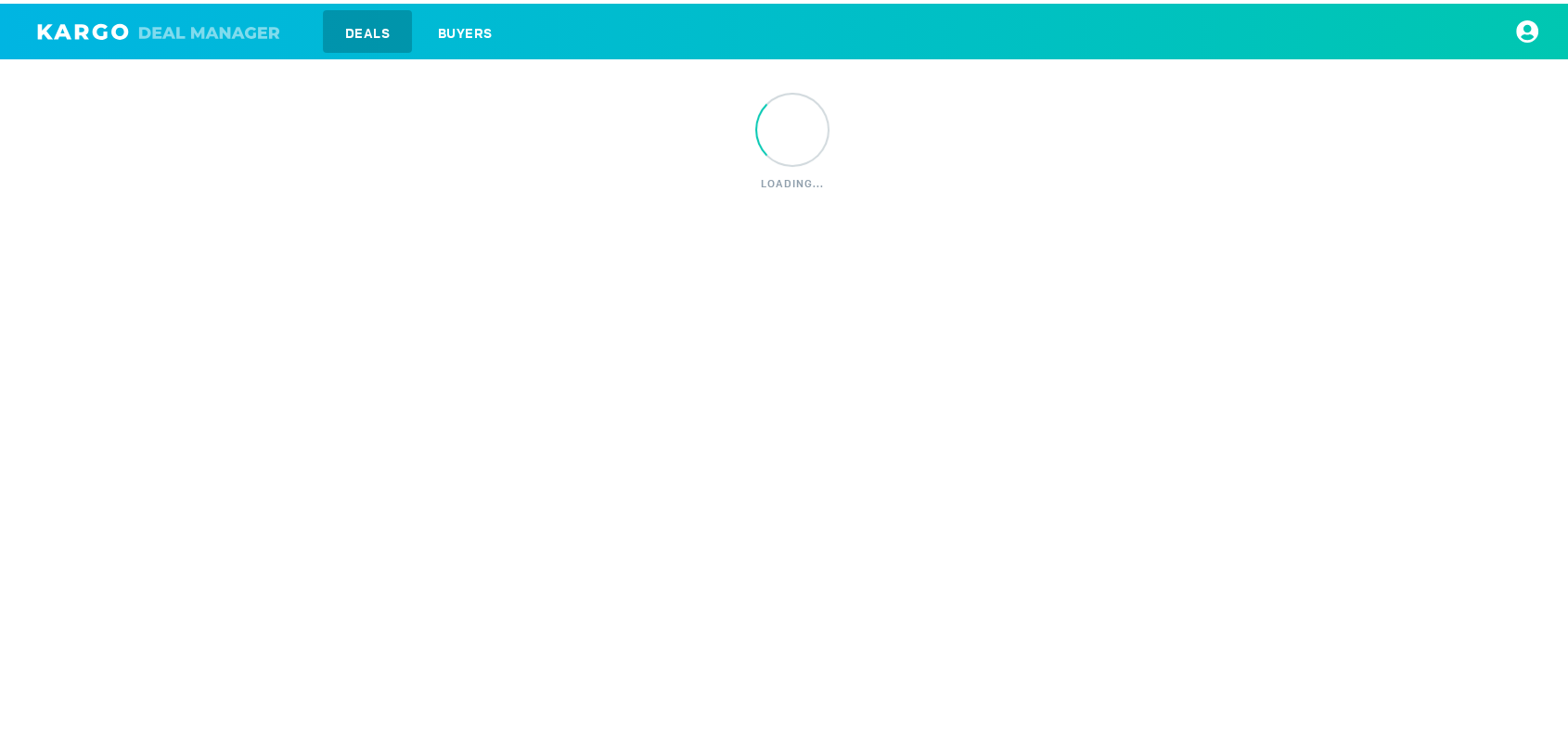 scroll, scrollTop: 0, scrollLeft: 0, axis: both 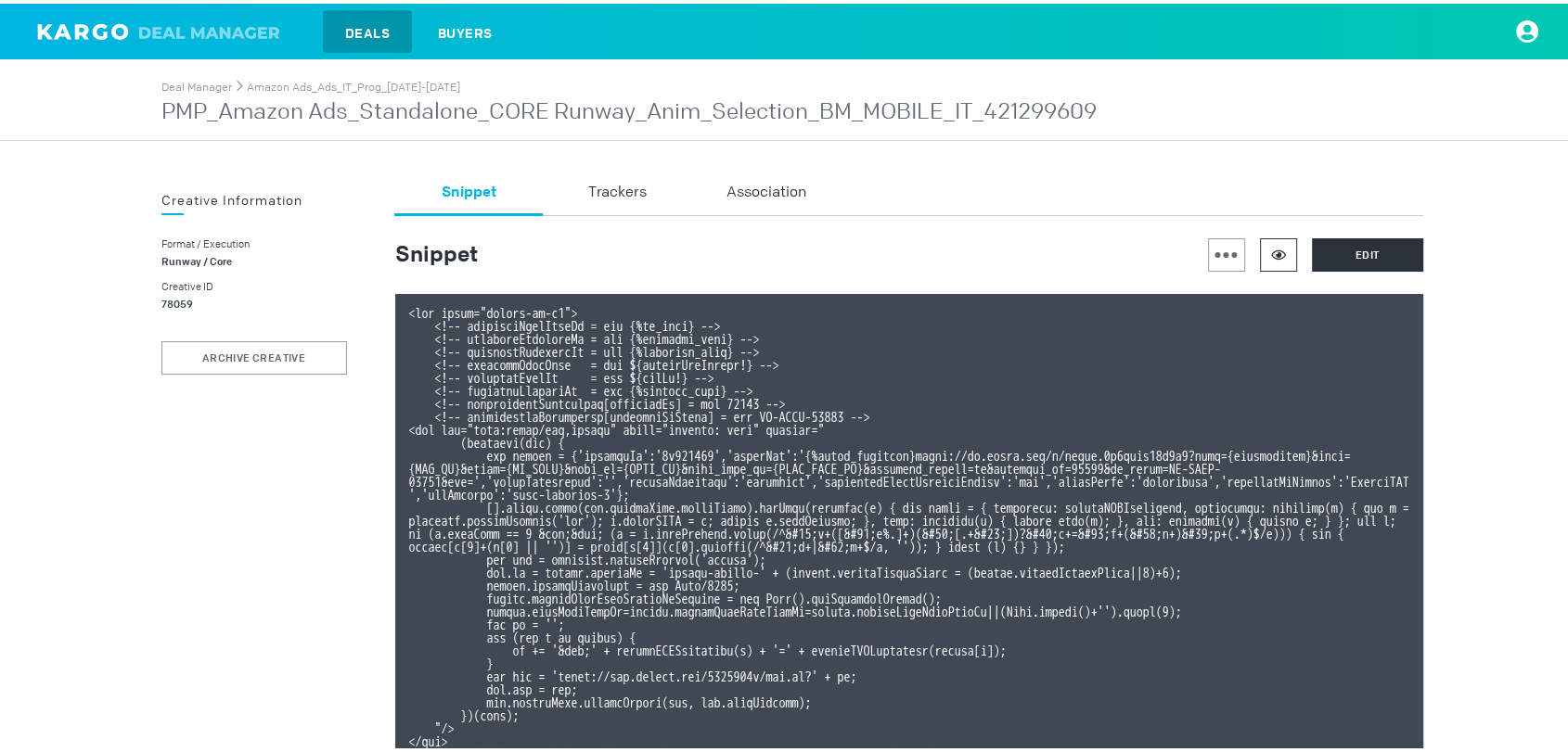 click at bounding box center [1279, 251] 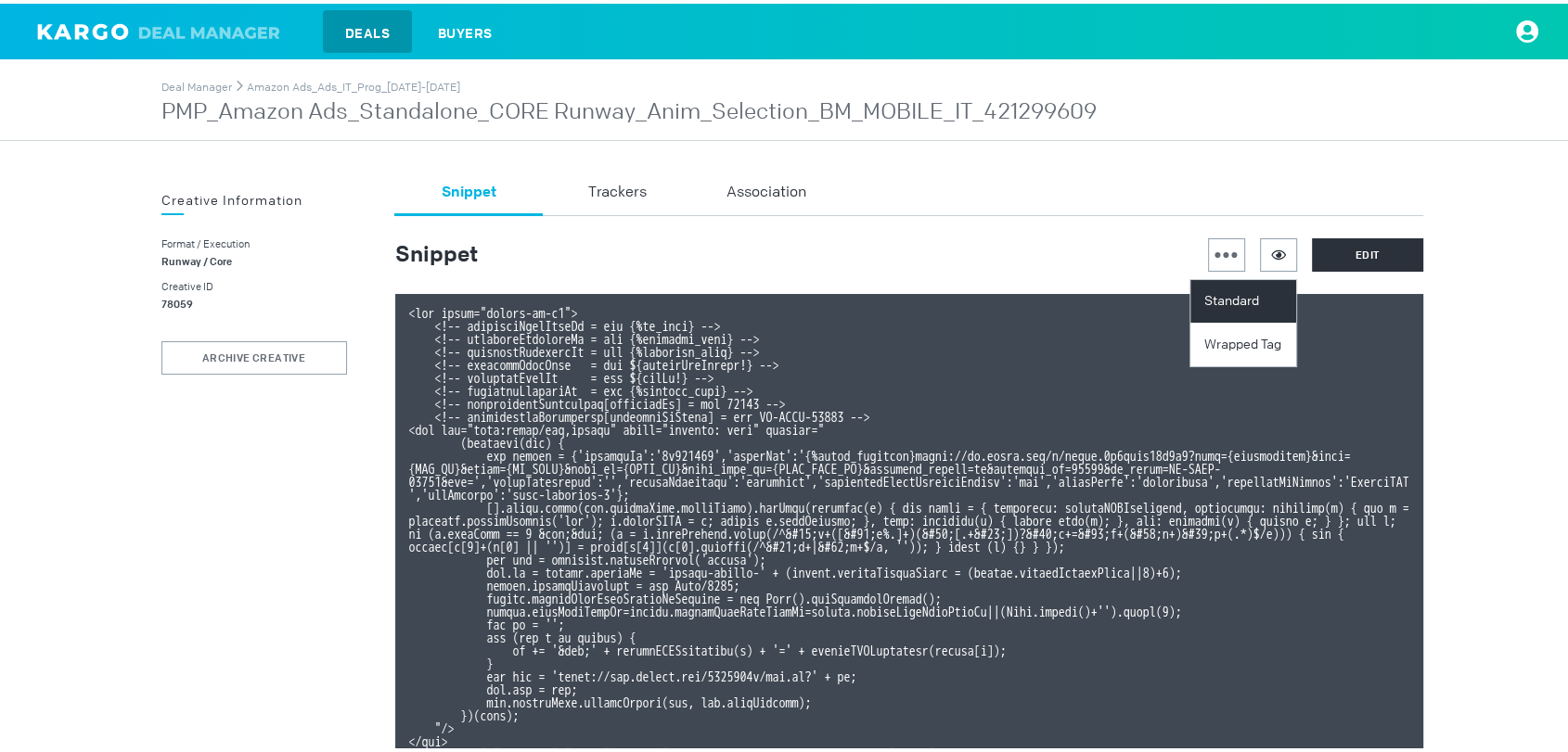 click on "Standard" at bounding box center (1245, 298) 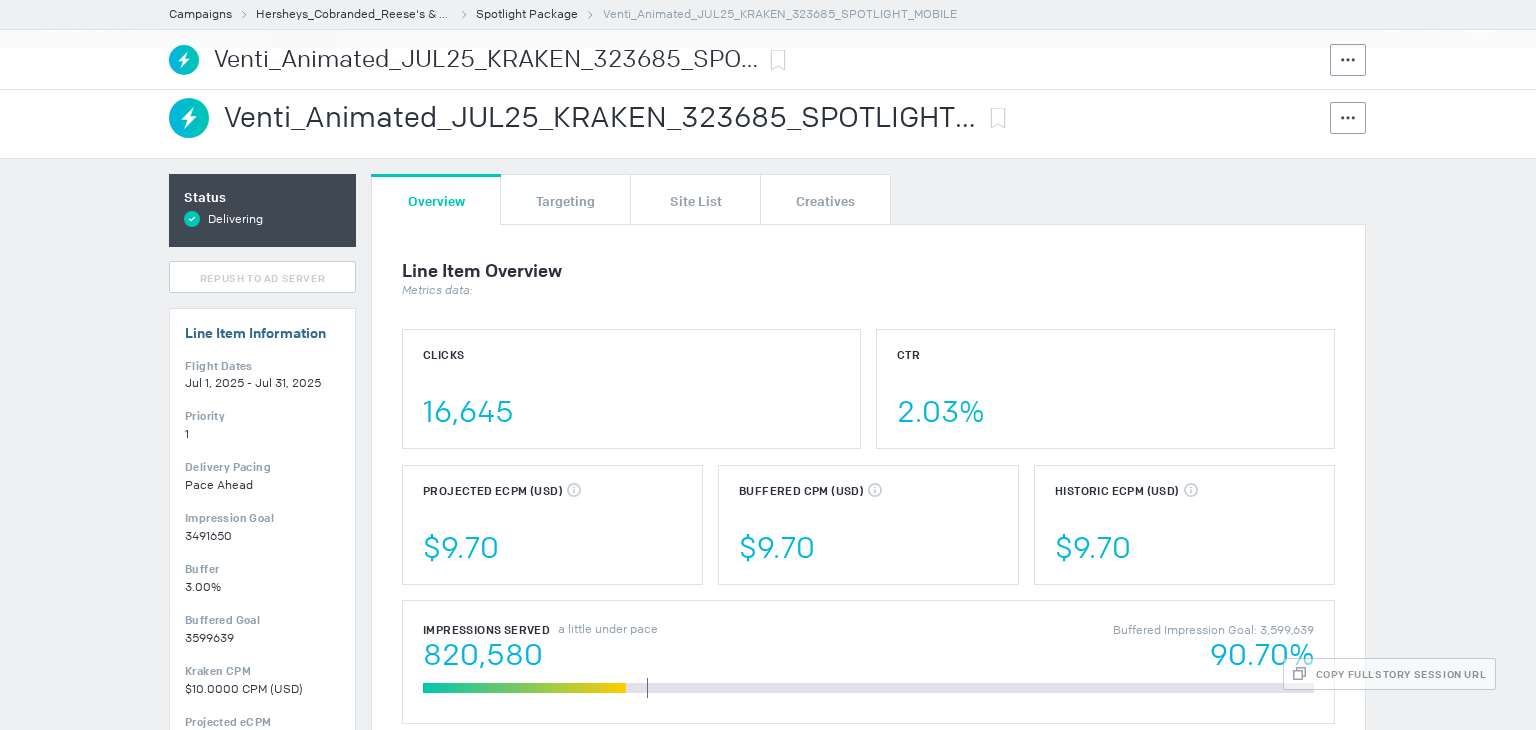 scroll, scrollTop: 0, scrollLeft: 0, axis: both 